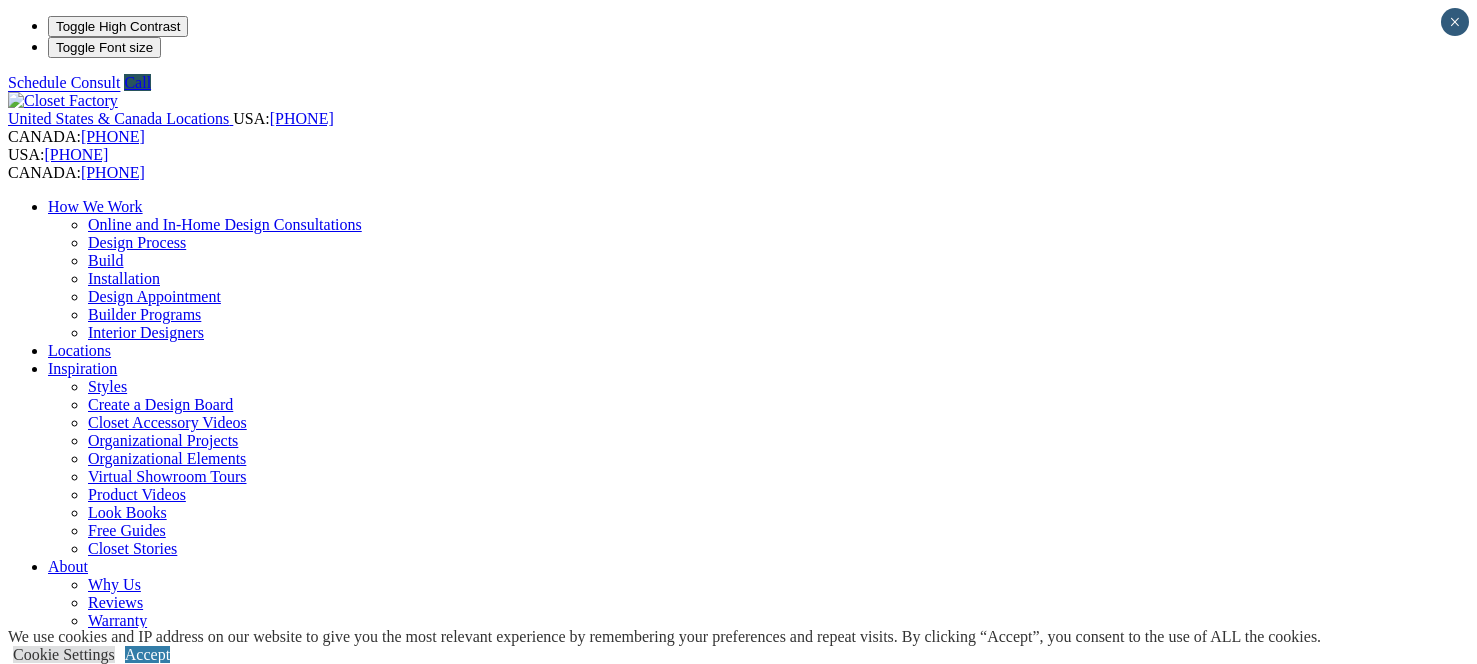 scroll, scrollTop: 175, scrollLeft: 0, axis: vertical 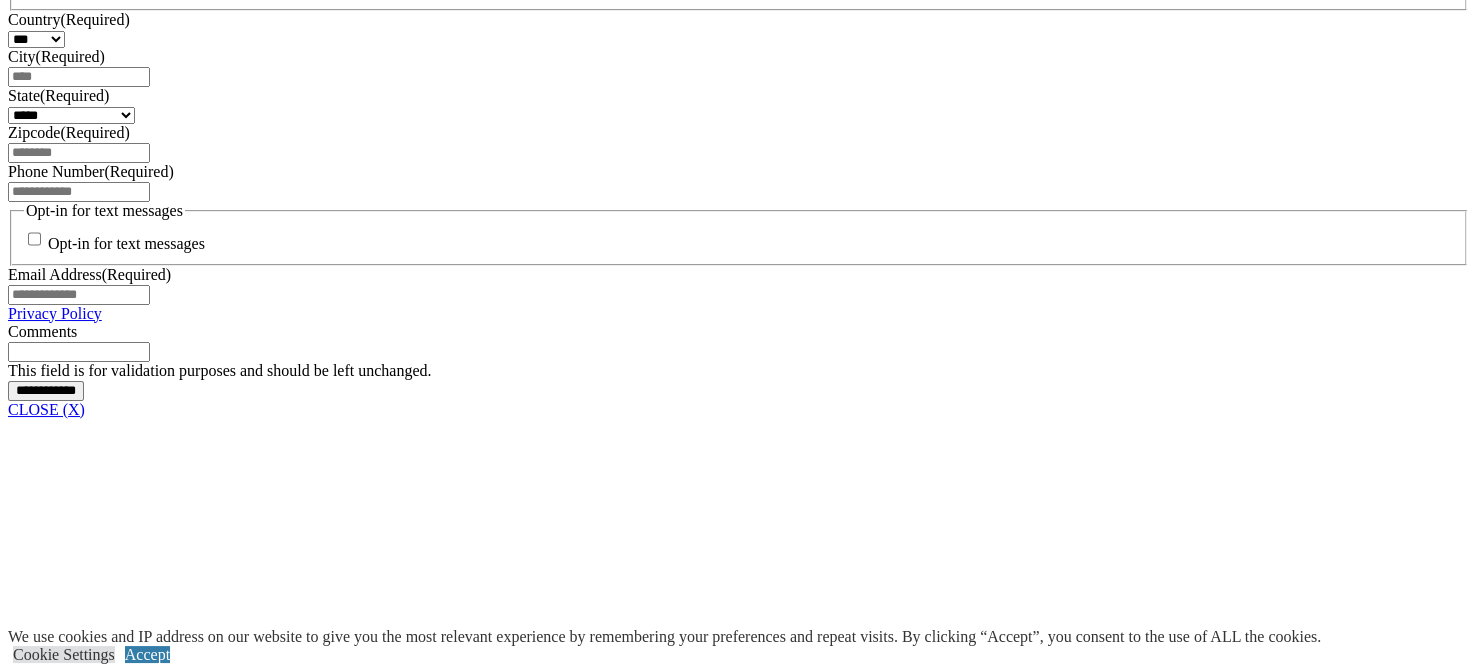 click on "Entertainment Centers" at bounding box center (120, 6444) 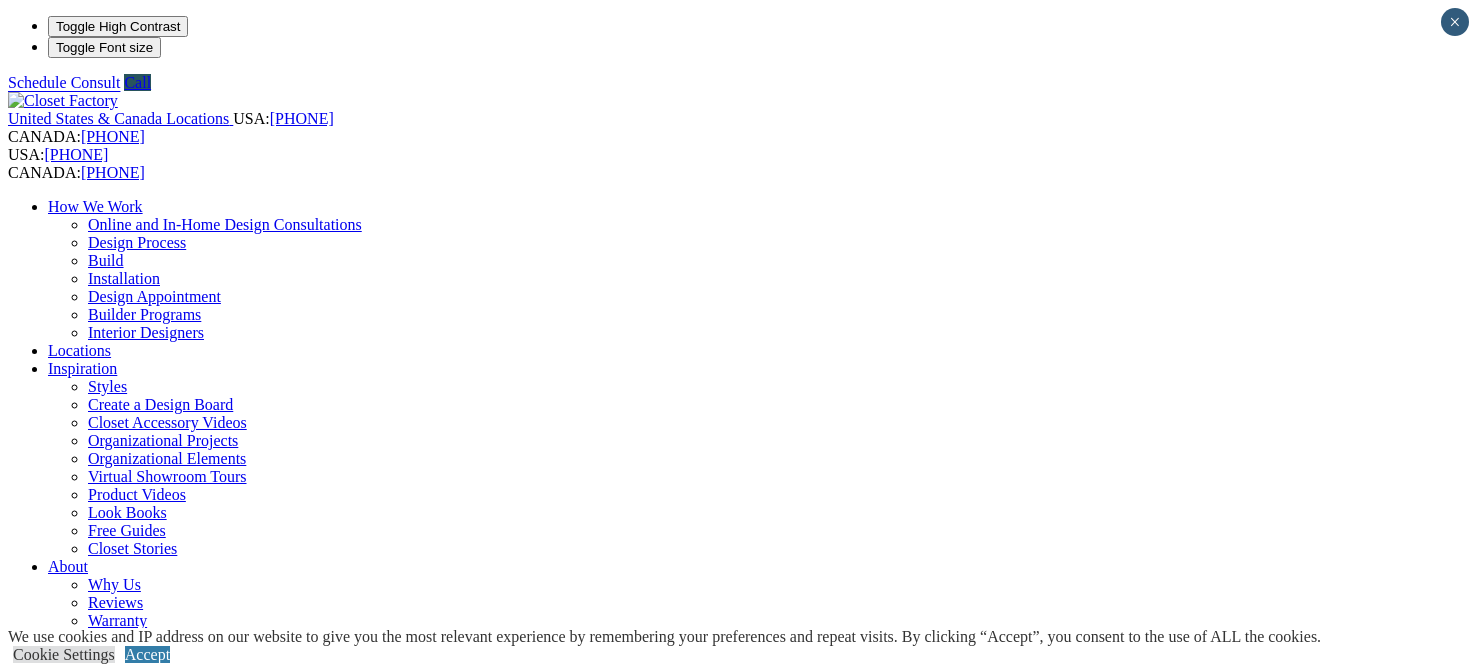 scroll, scrollTop: 0, scrollLeft: 0, axis: both 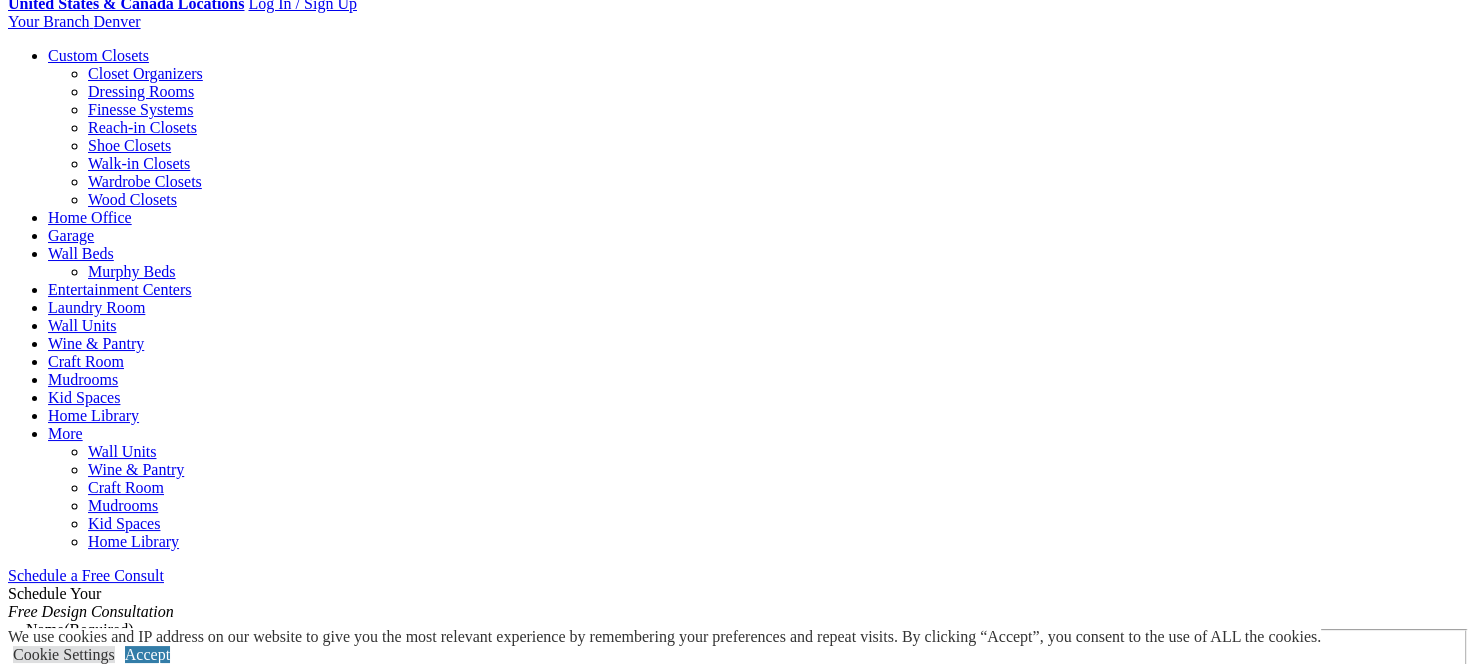 click on "CLOSE (X)" at bounding box center (46, 1076) 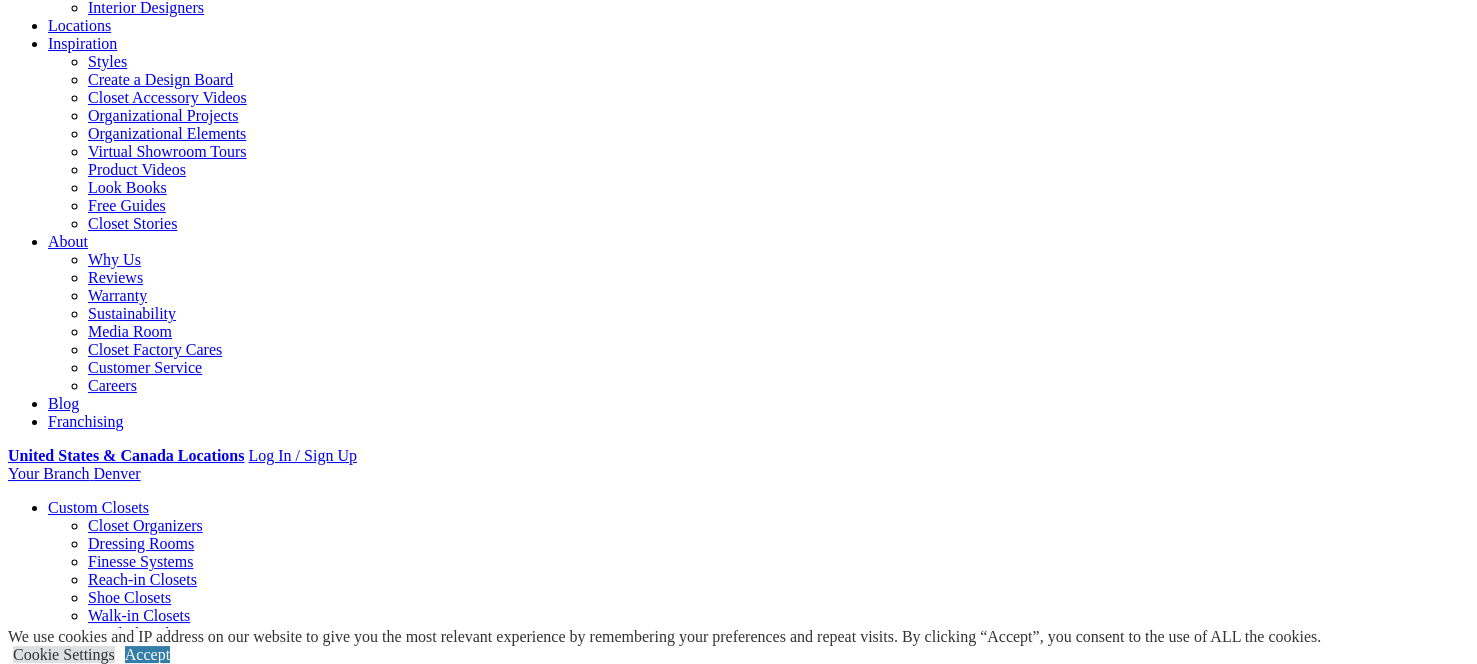scroll, scrollTop: 222, scrollLeft: 0, axis: vertical 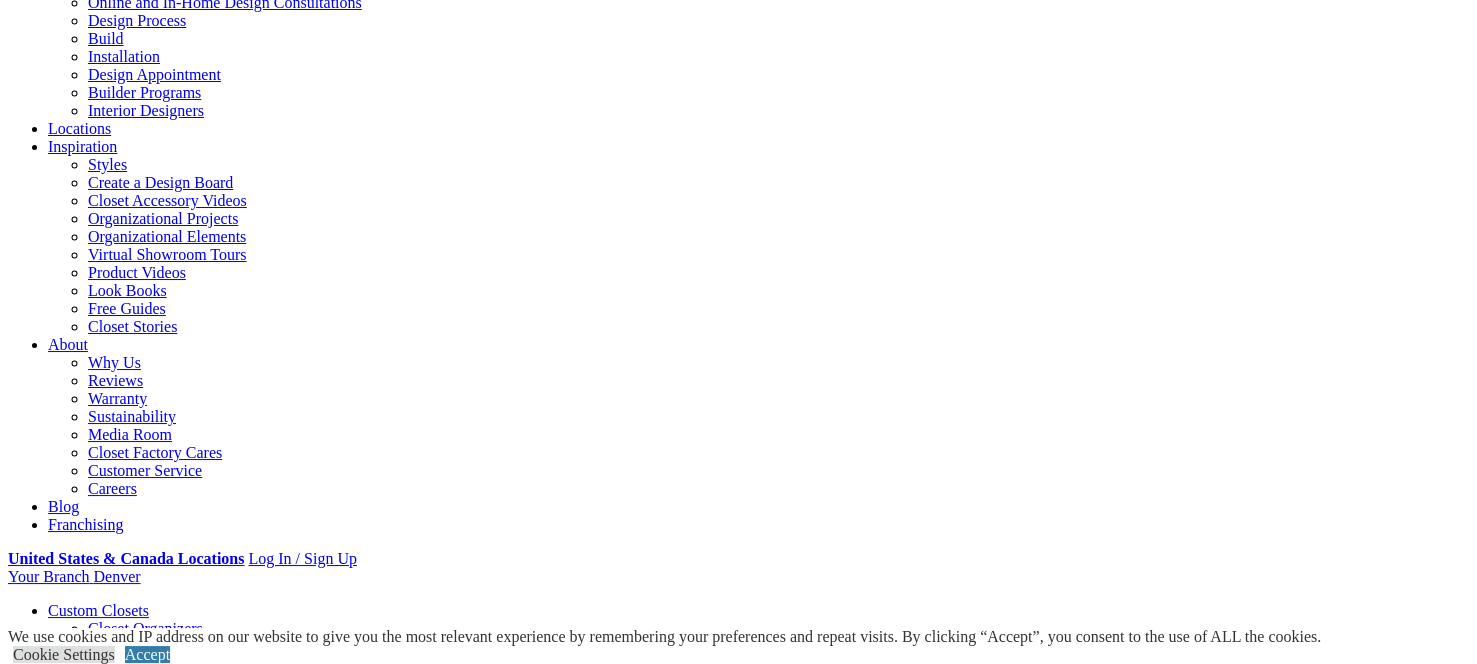 click on "Styles" at bounding box center [318, 1696] 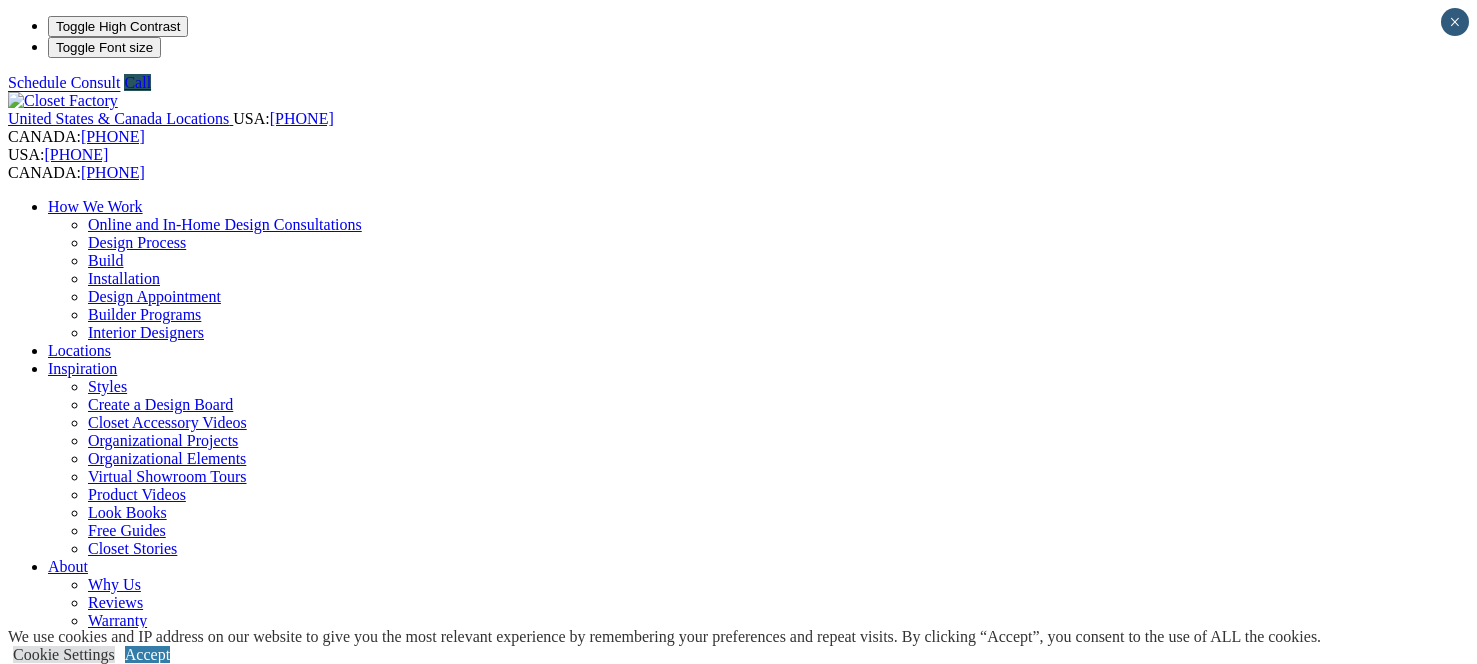 scroll, scrollTop: 0, scrollLeft: 0, axis: both 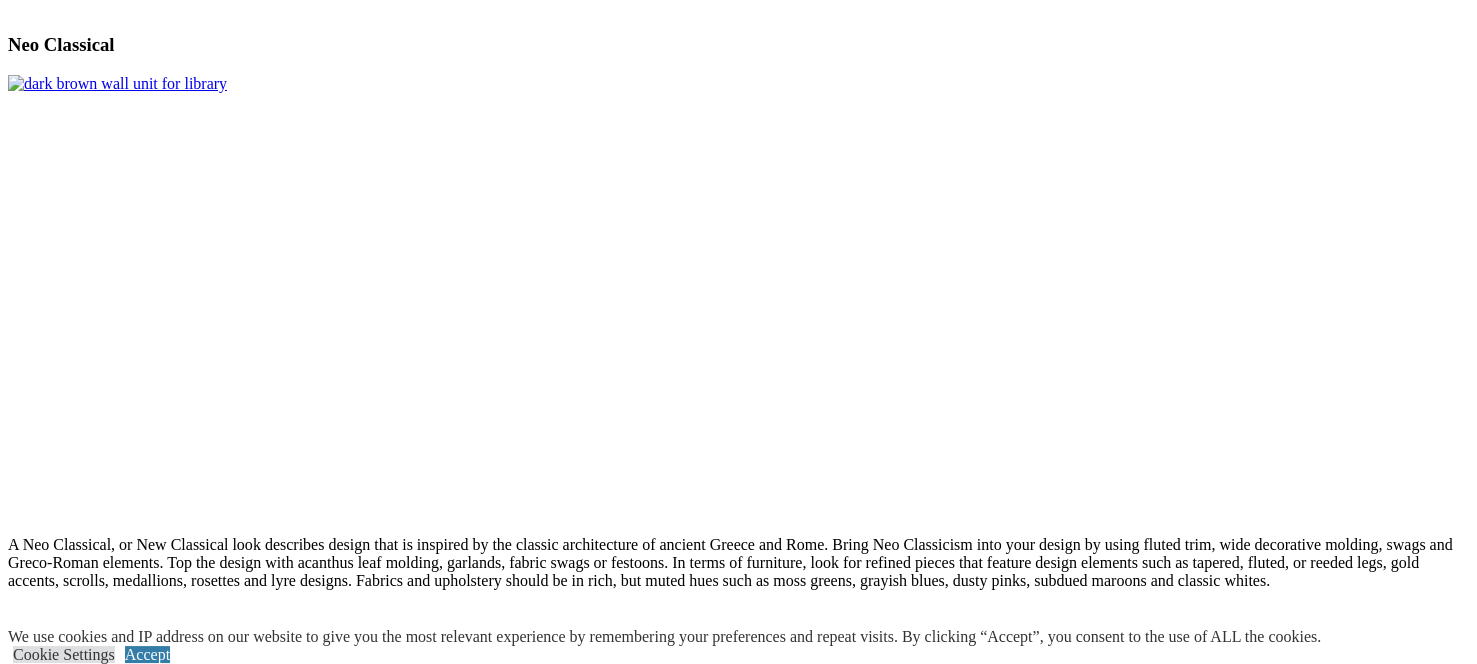 click on "Entertainment Centers" at bounding box center (120, -5951) 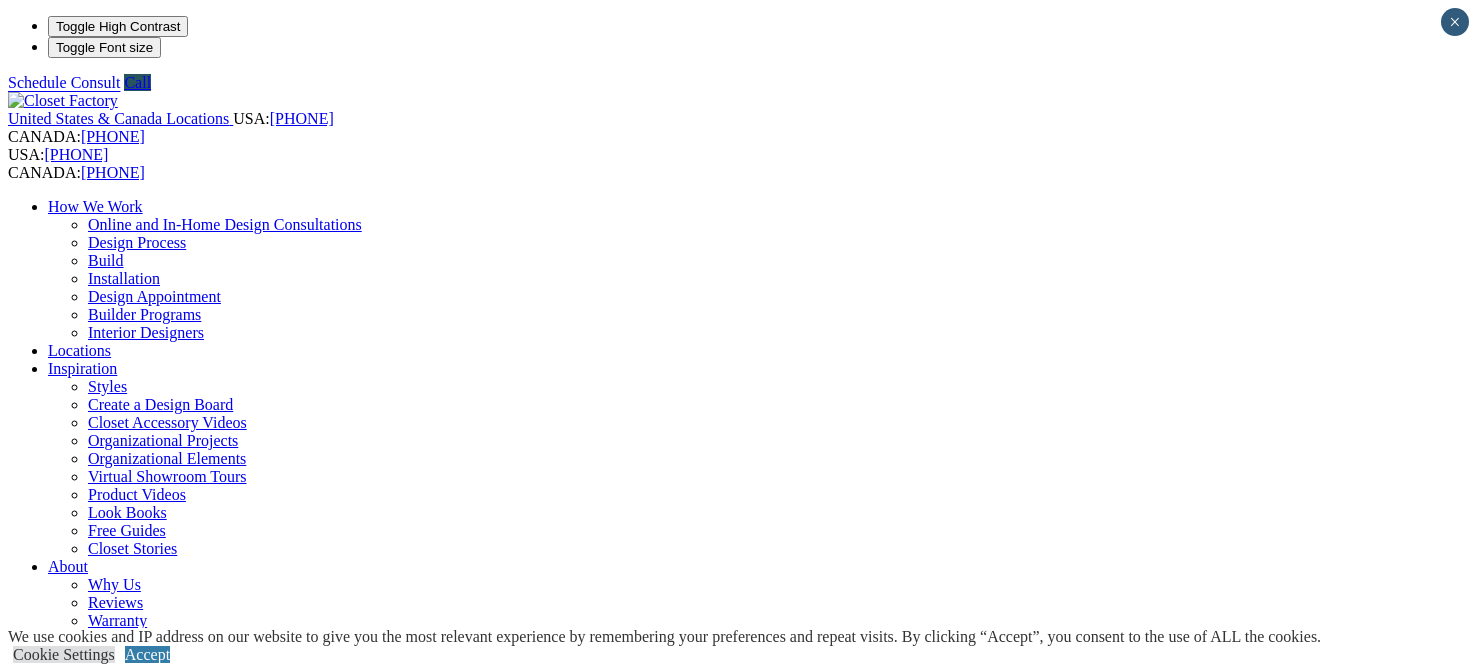 scroll, scrollTop: 0, scrollLeft: 0, axis: both 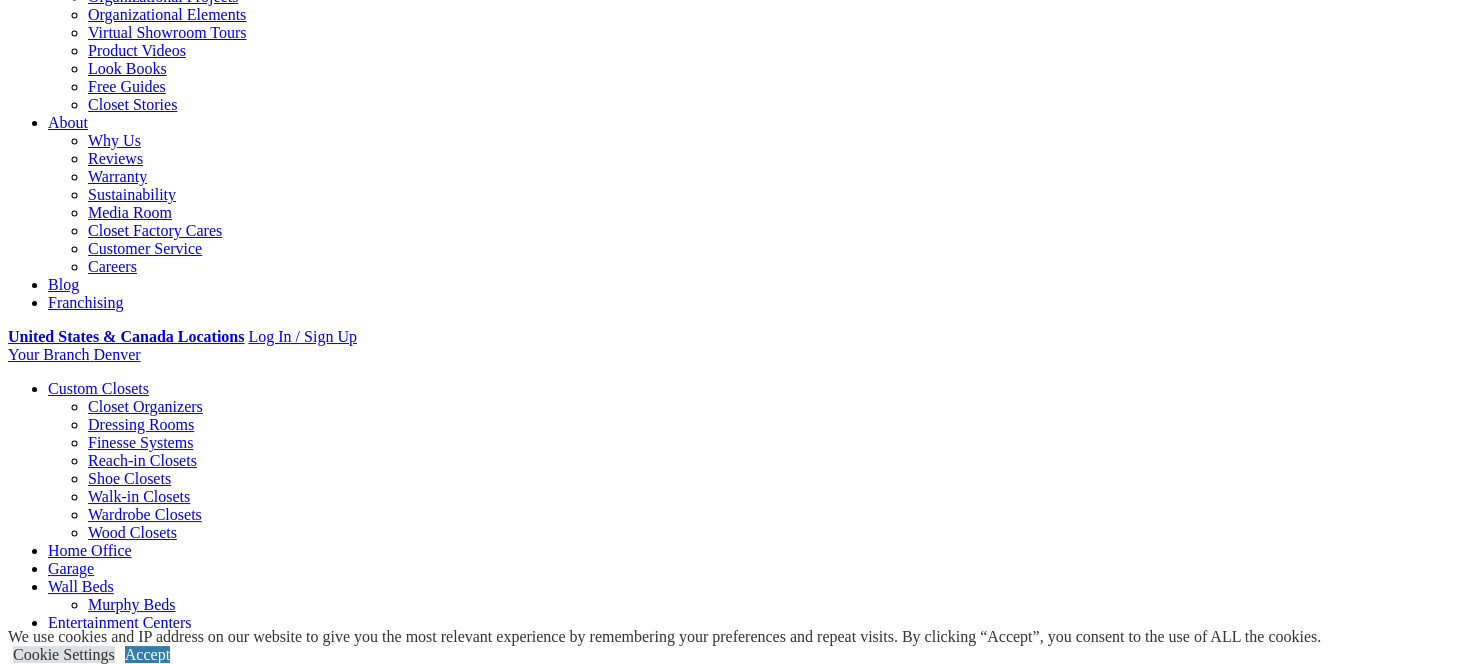 click on "Gallery" at bounding box center (111, 1528) 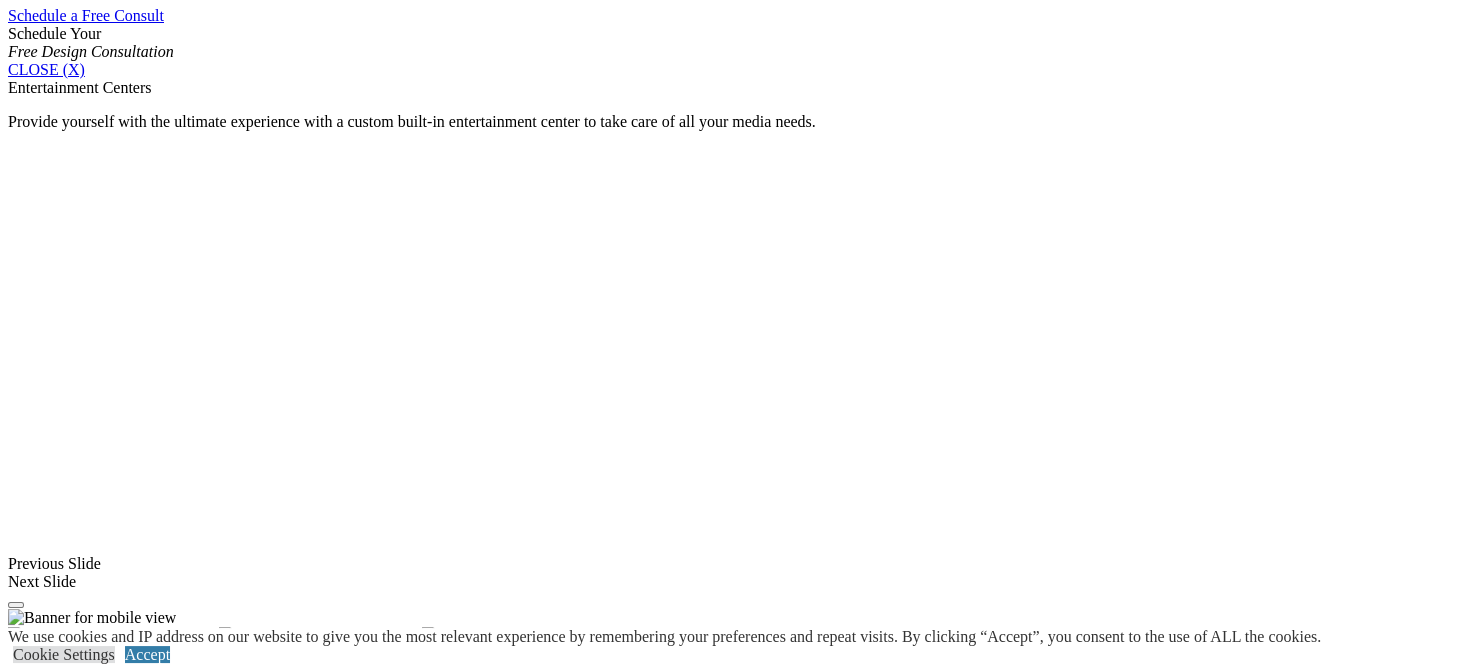 scroll, scrollTop: 1339, scrollLeft: 0, axis: vertical 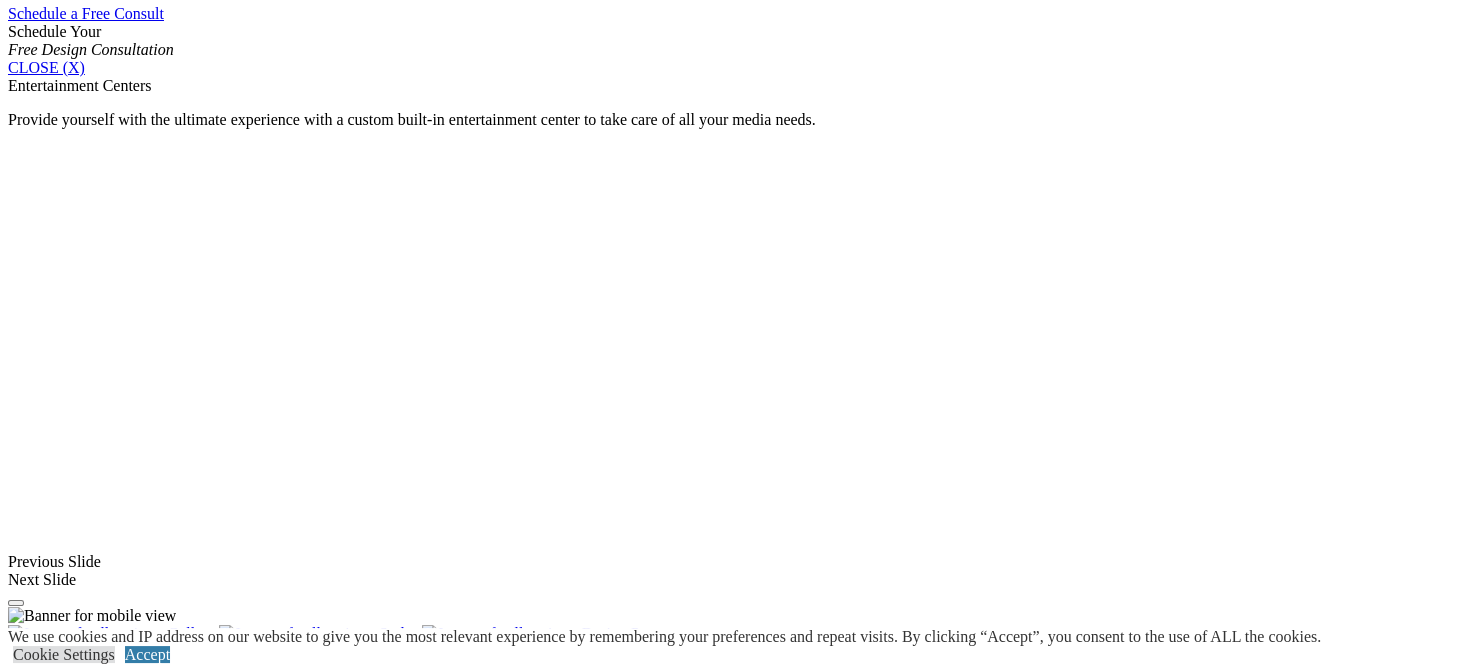 click at bounding box center (905, 1501) 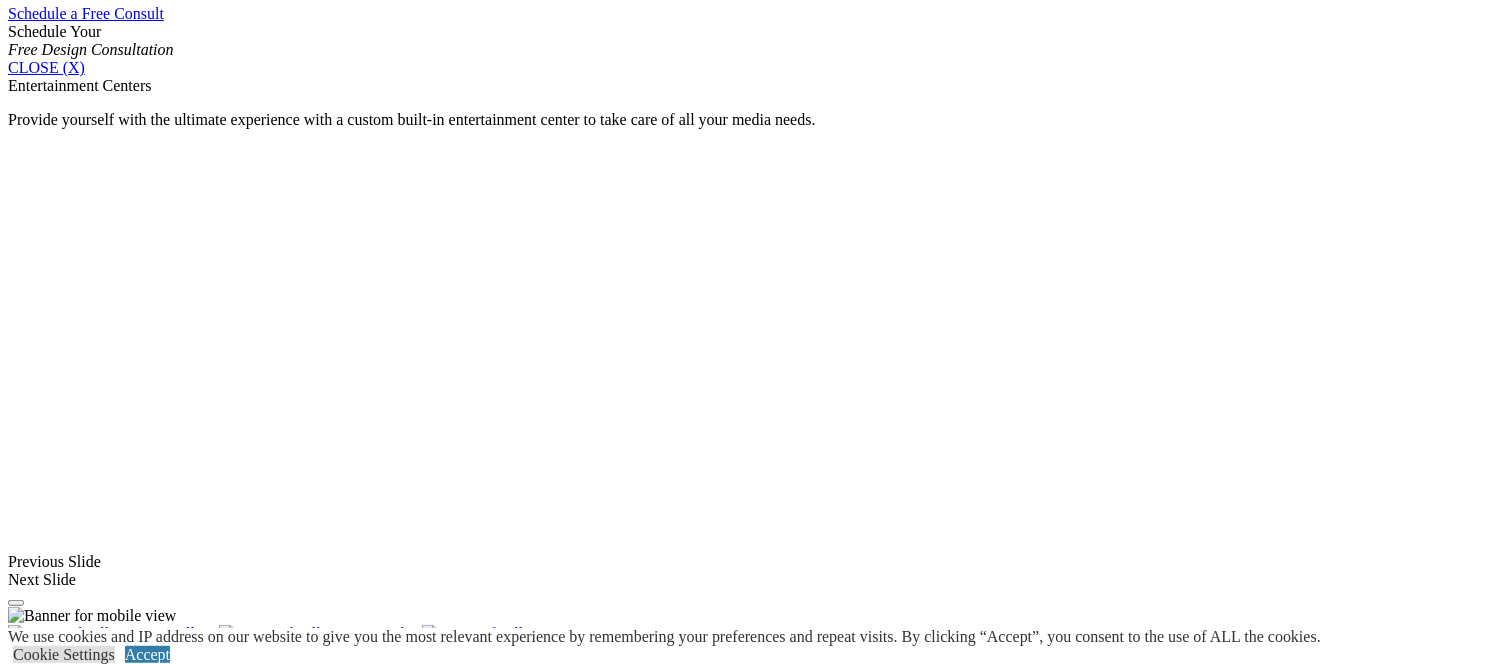 click at bounding box center [746, 35938] 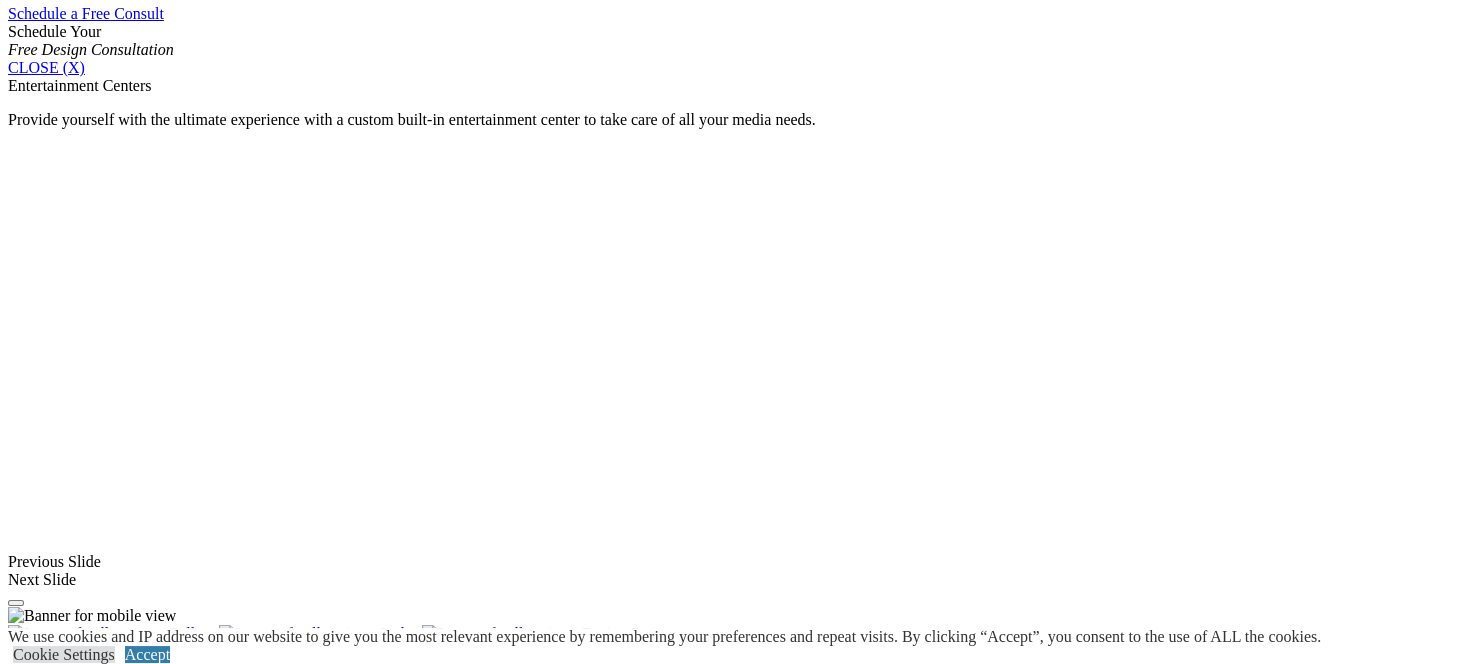 click at bounding box center (201, 1684) 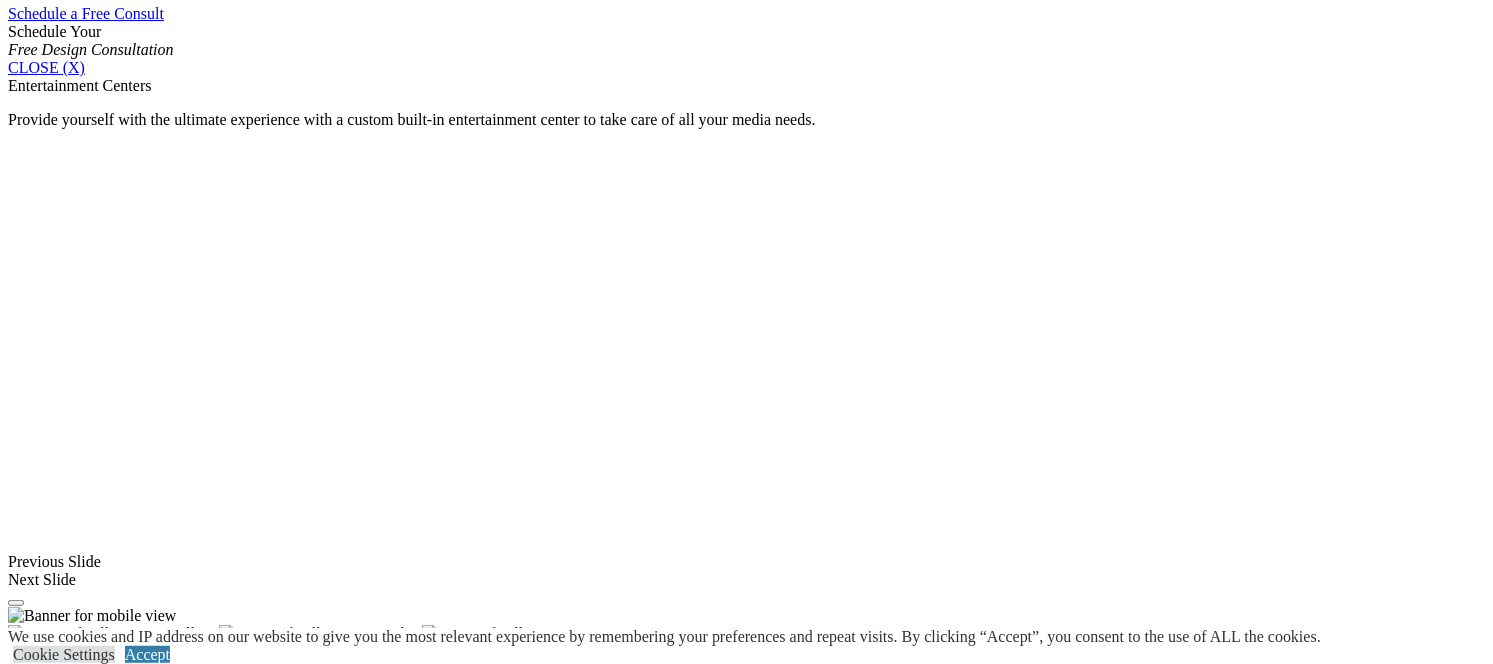 click at bounding box center (746, 35938) 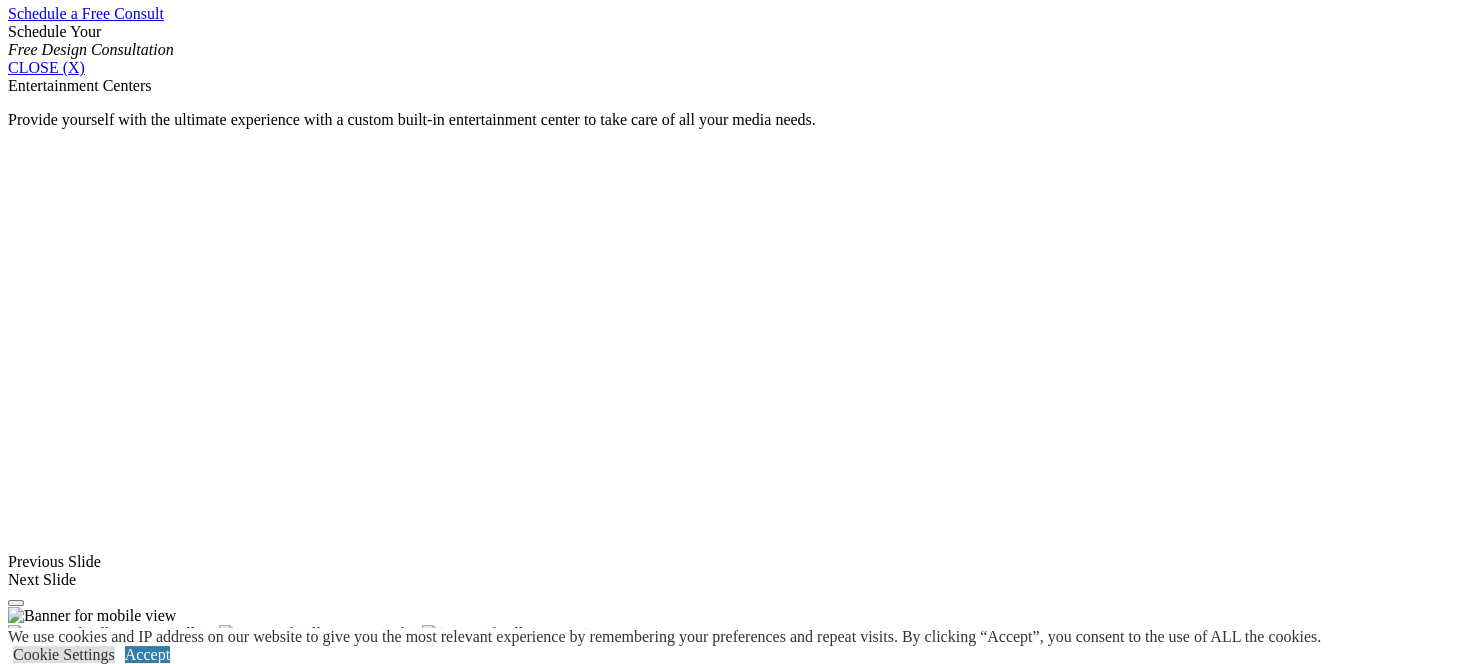 click at bounding box center [382, 1684] 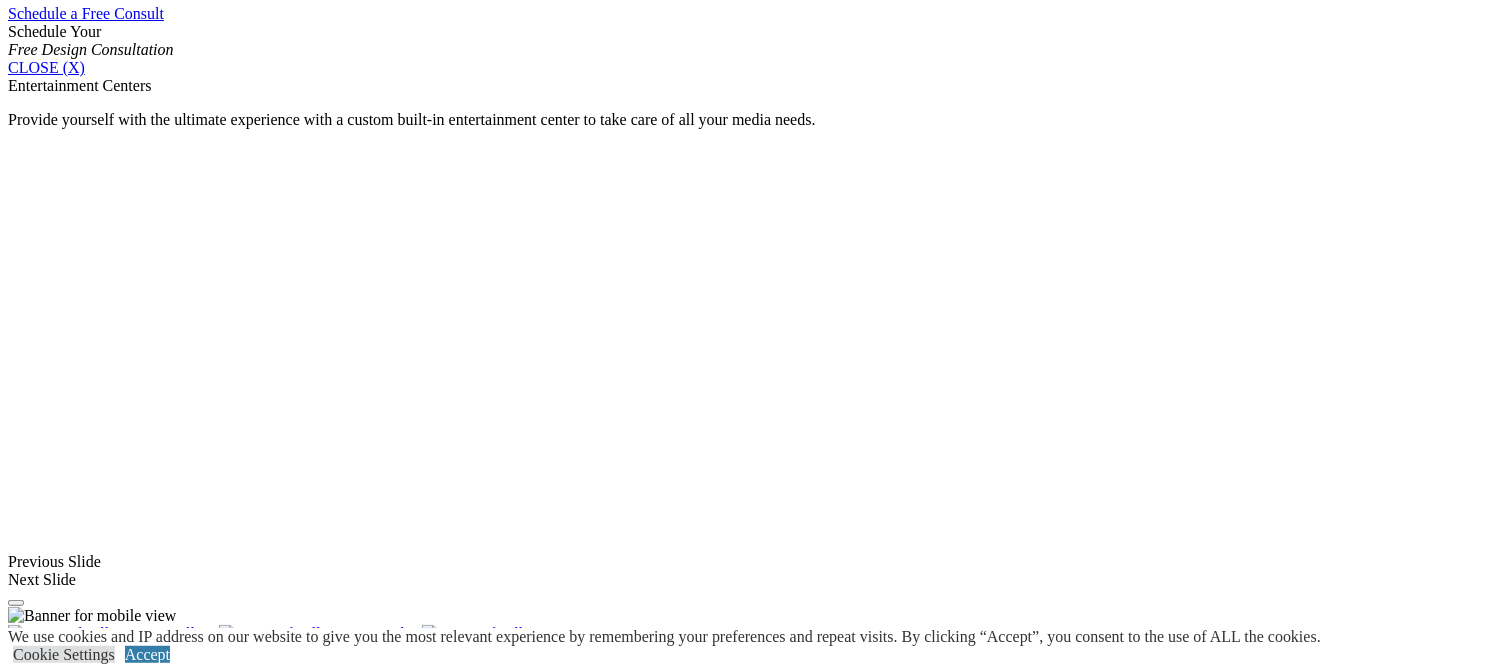 click at bounding box center [8, 35956] 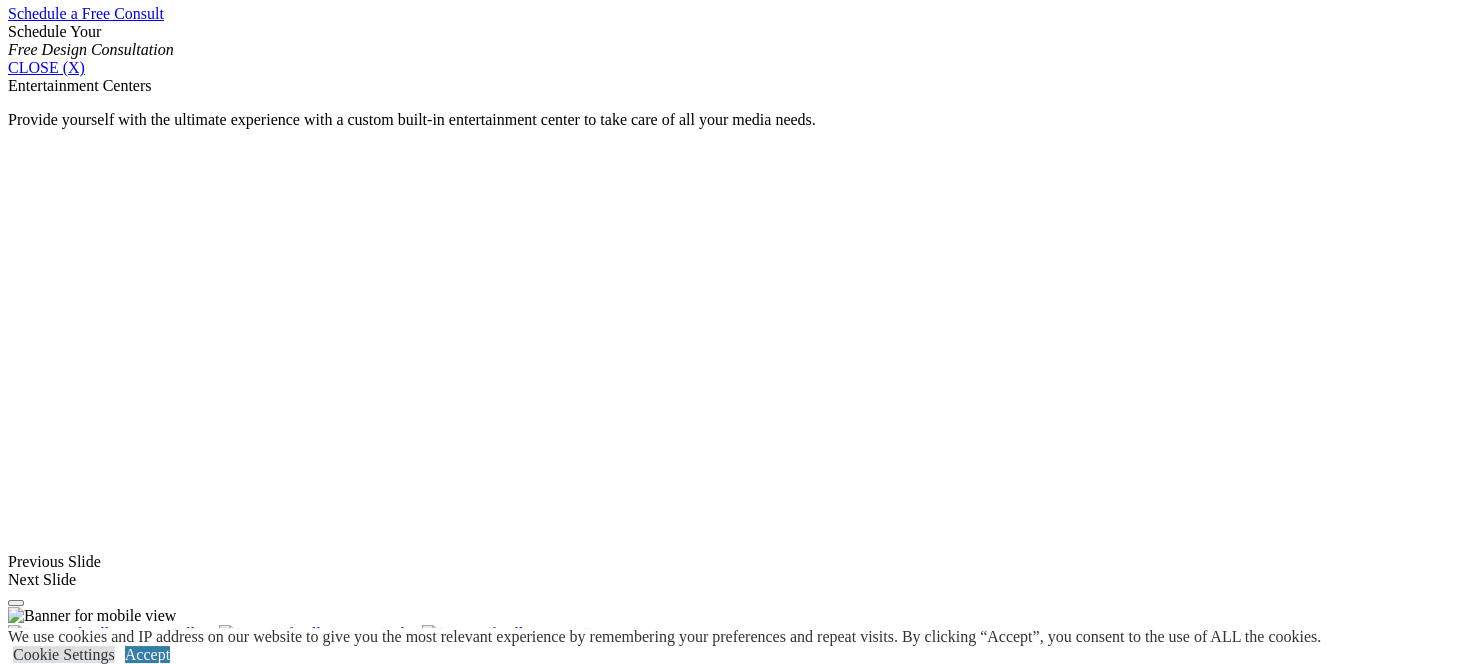 click at bounding box center [905, 1501] 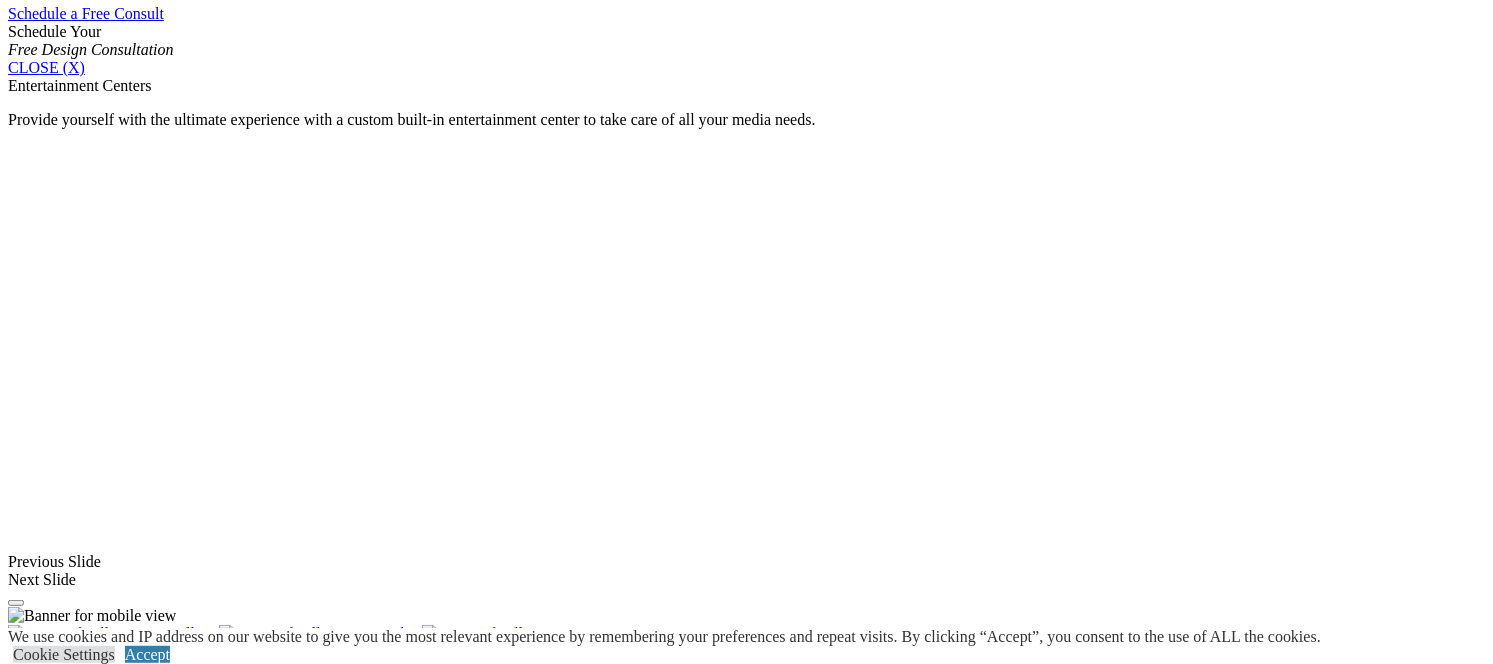 click at bounding box center [8, 35956] 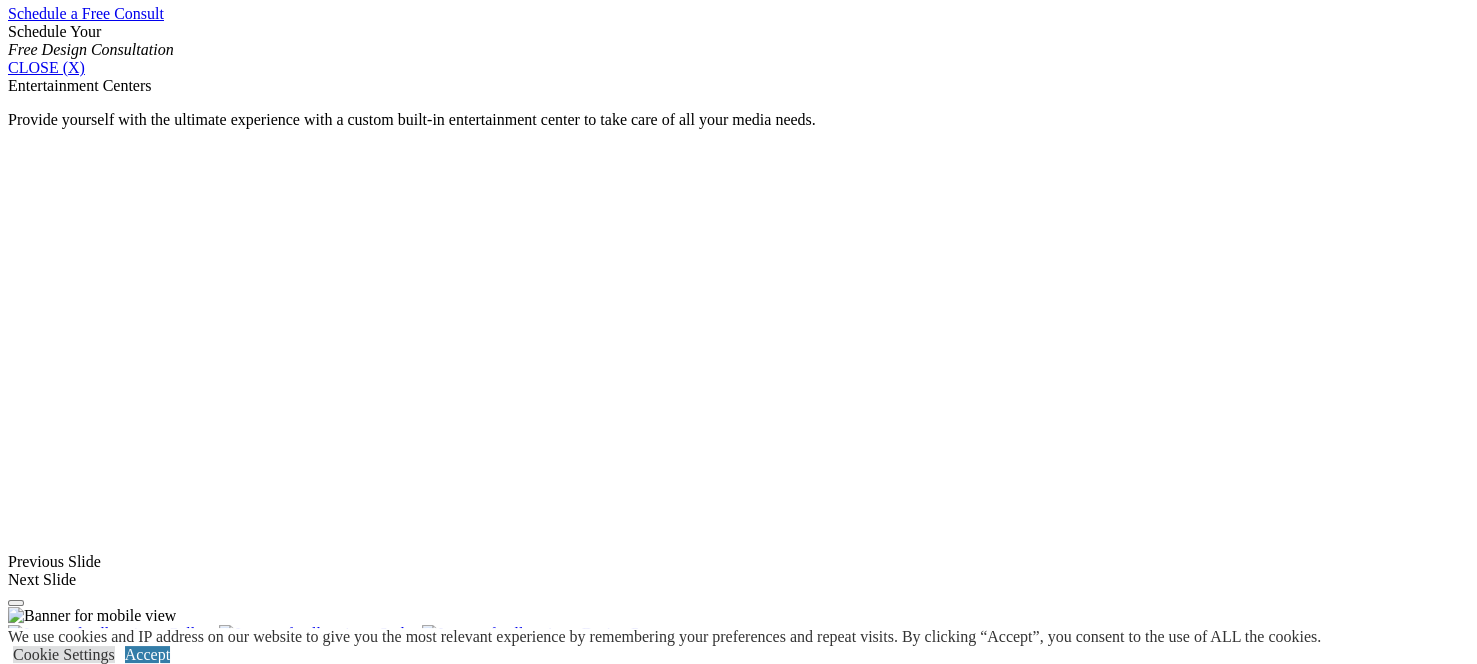 click at bounding box center (602, 1501) 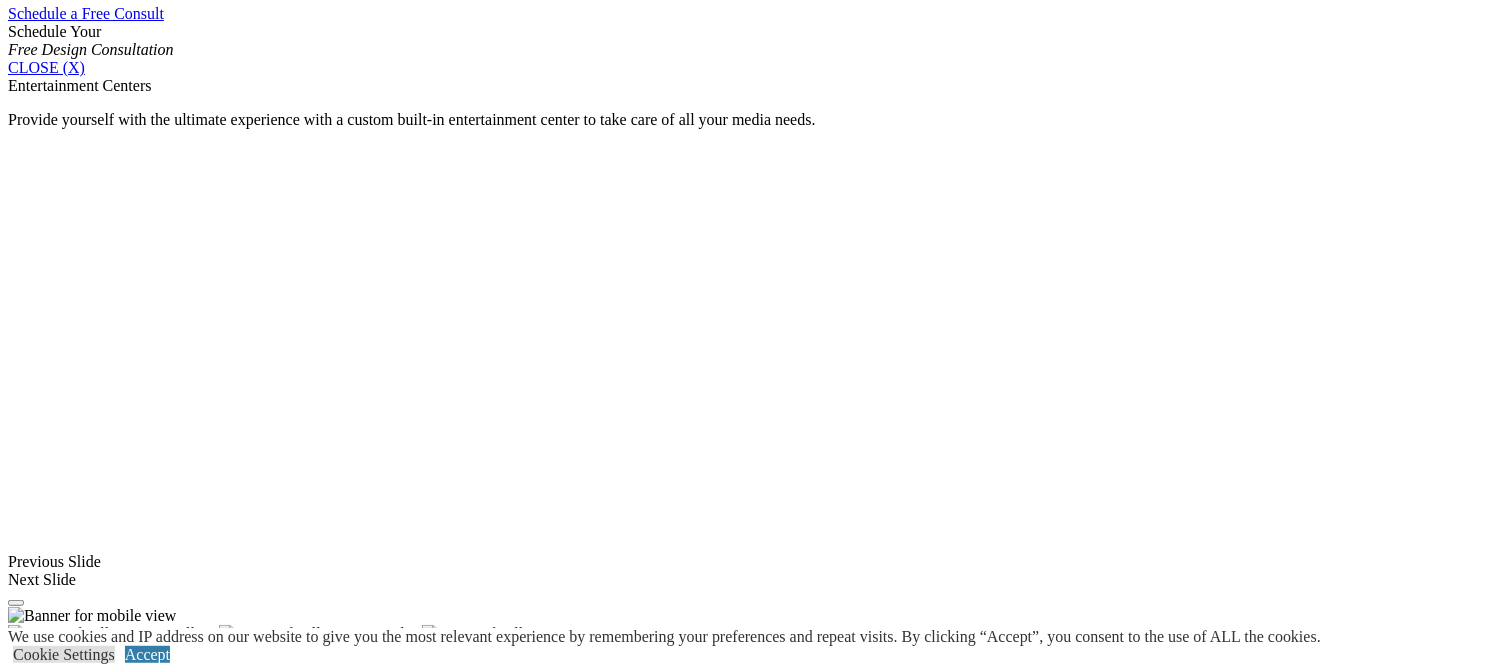 click at bounding box center [8, 35956] 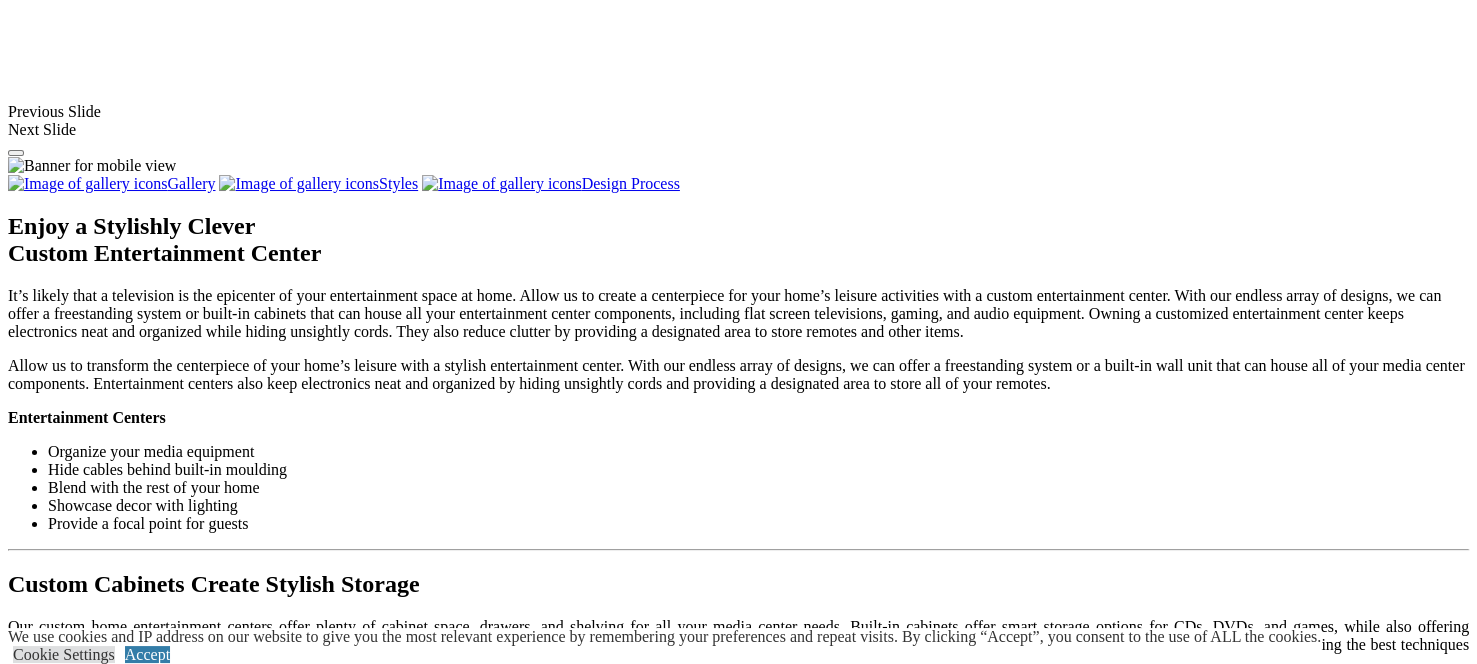 click on "Locations" at bounding box center (79, -1115) 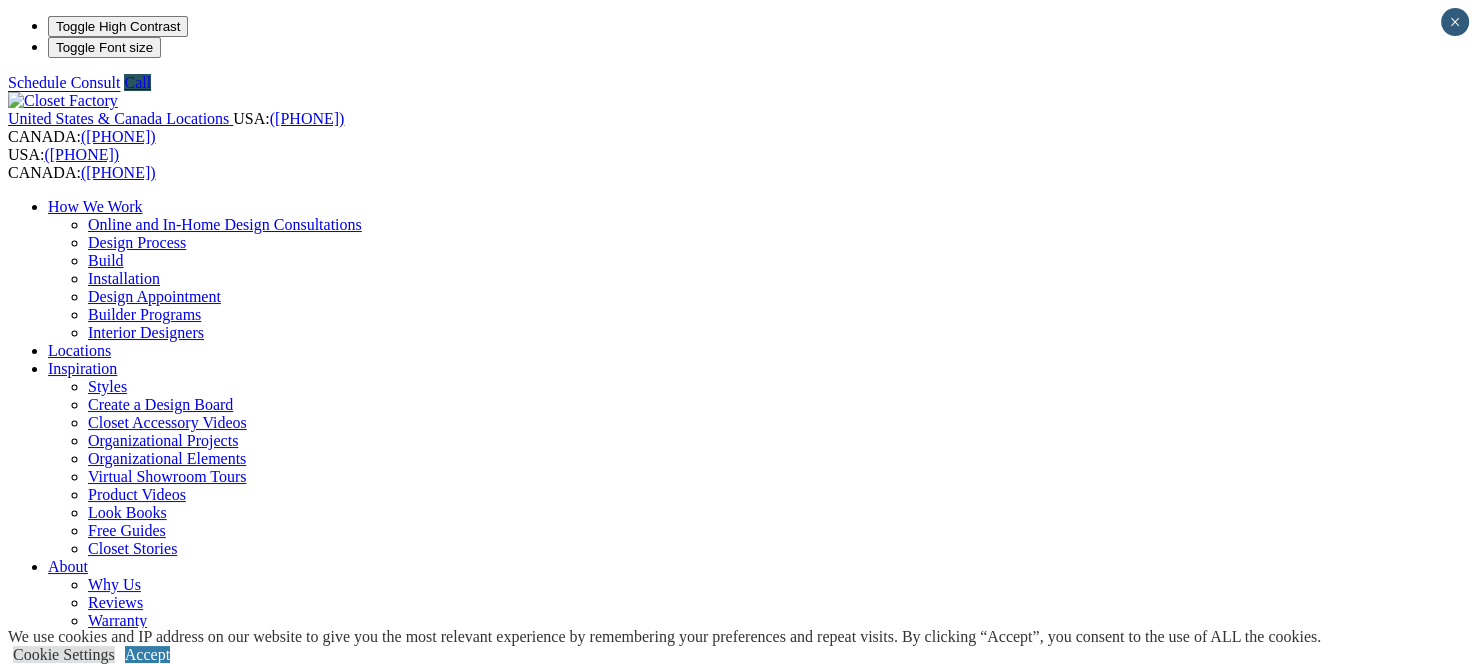 scroll, scrollTop: 90, scrollLeft: 0, axis: vertical 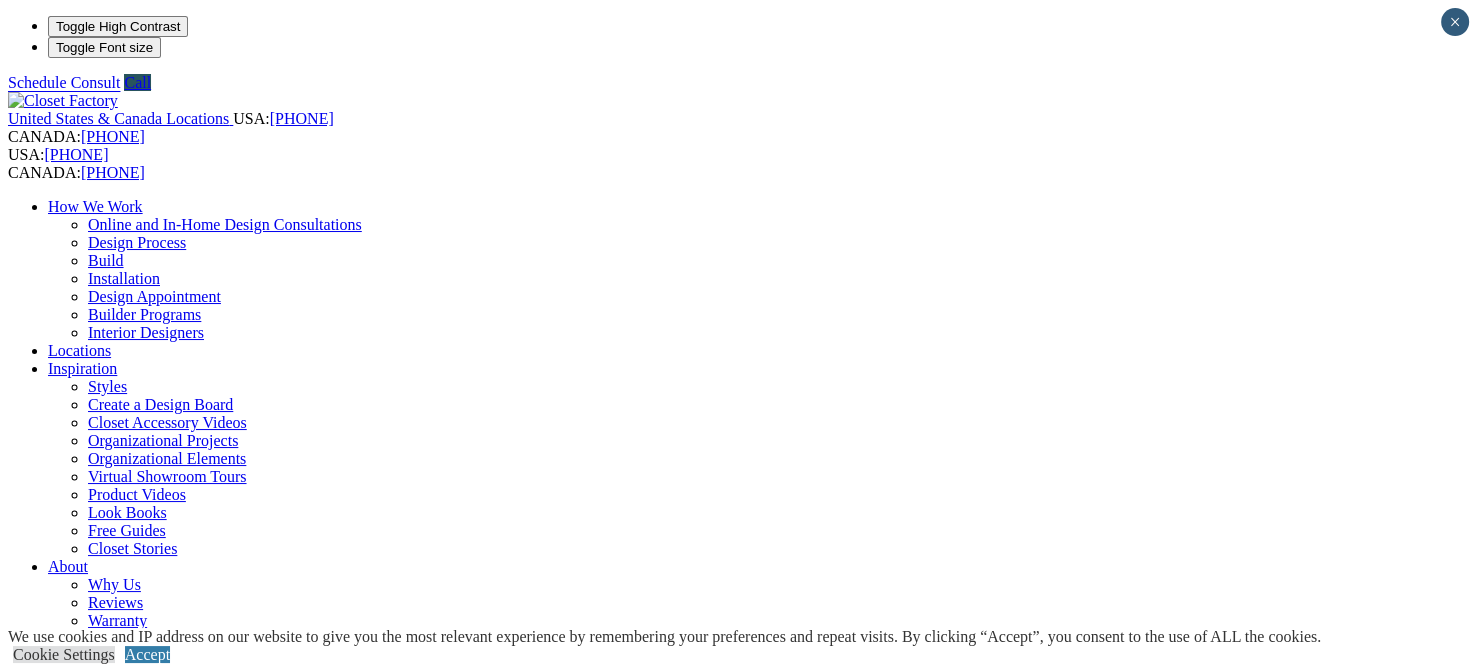 click at bounding box center [79, 1494] 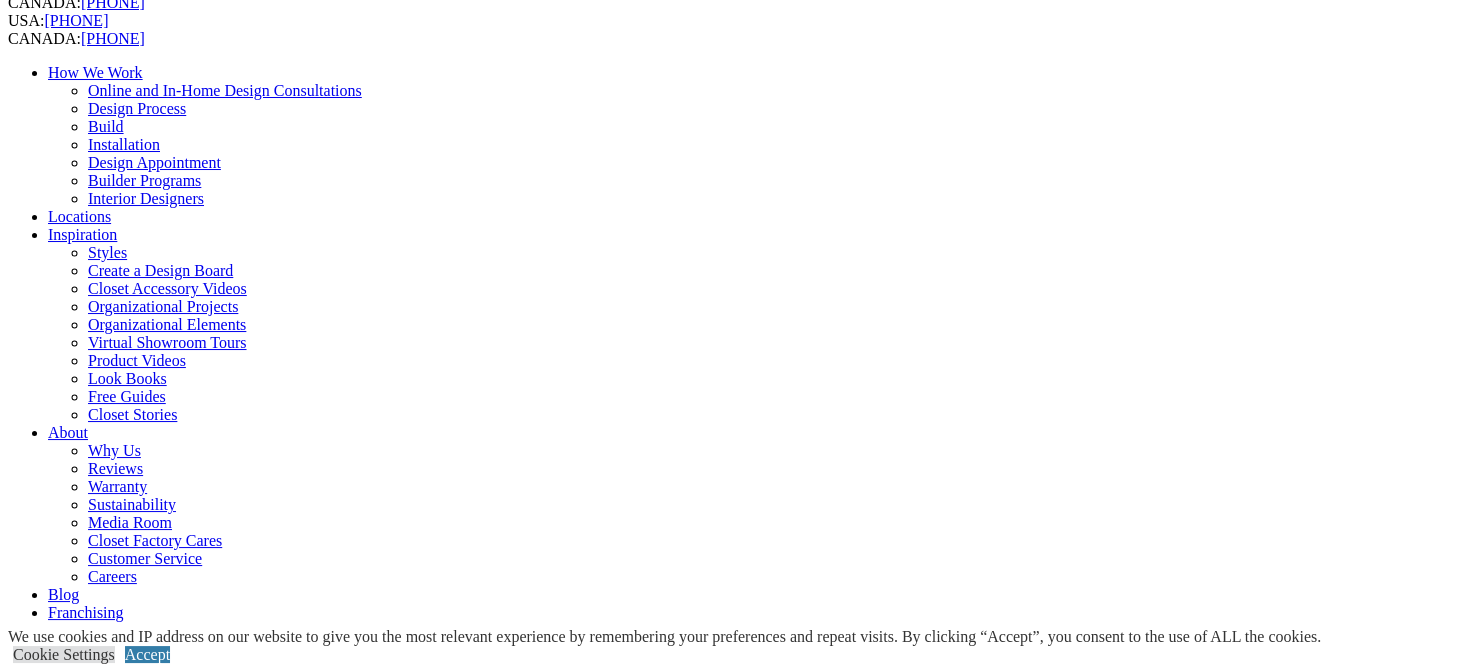 scroll, scrollTop: 0, scrollLeft: 0, axis: both 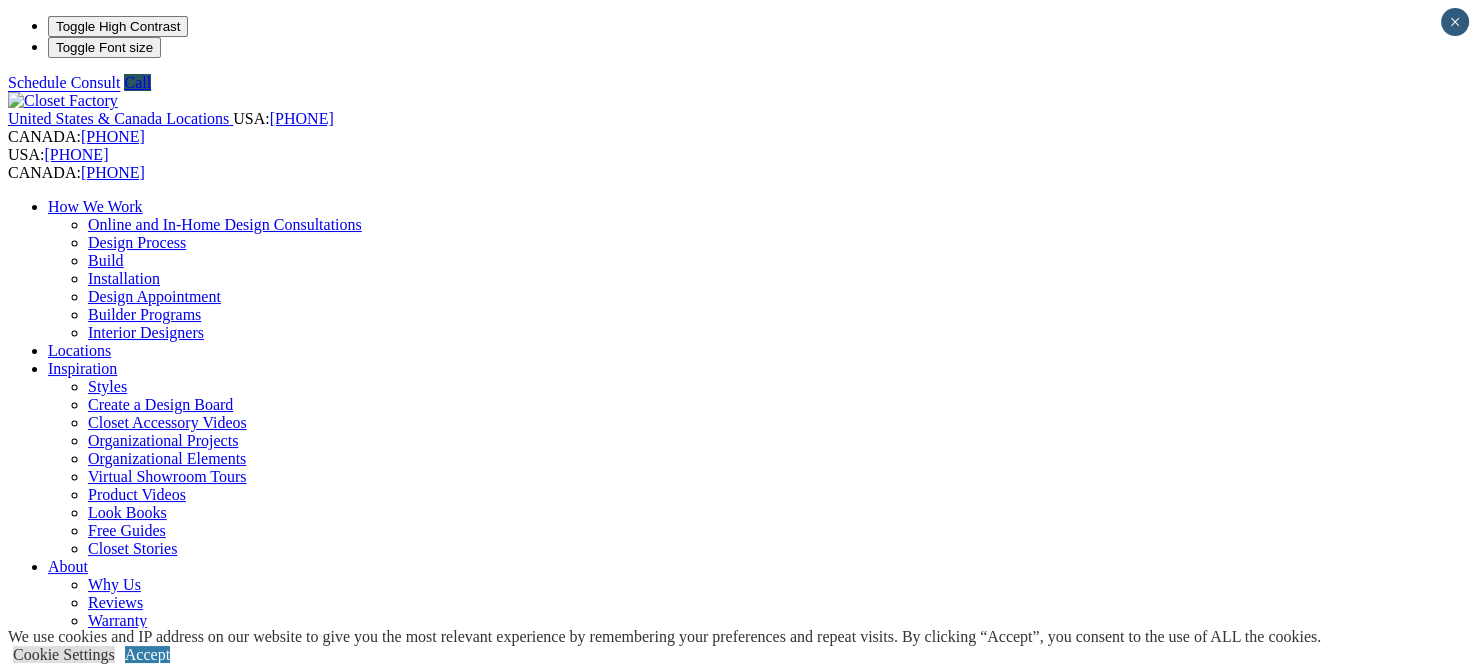 click at bounding box center (162, 1497) 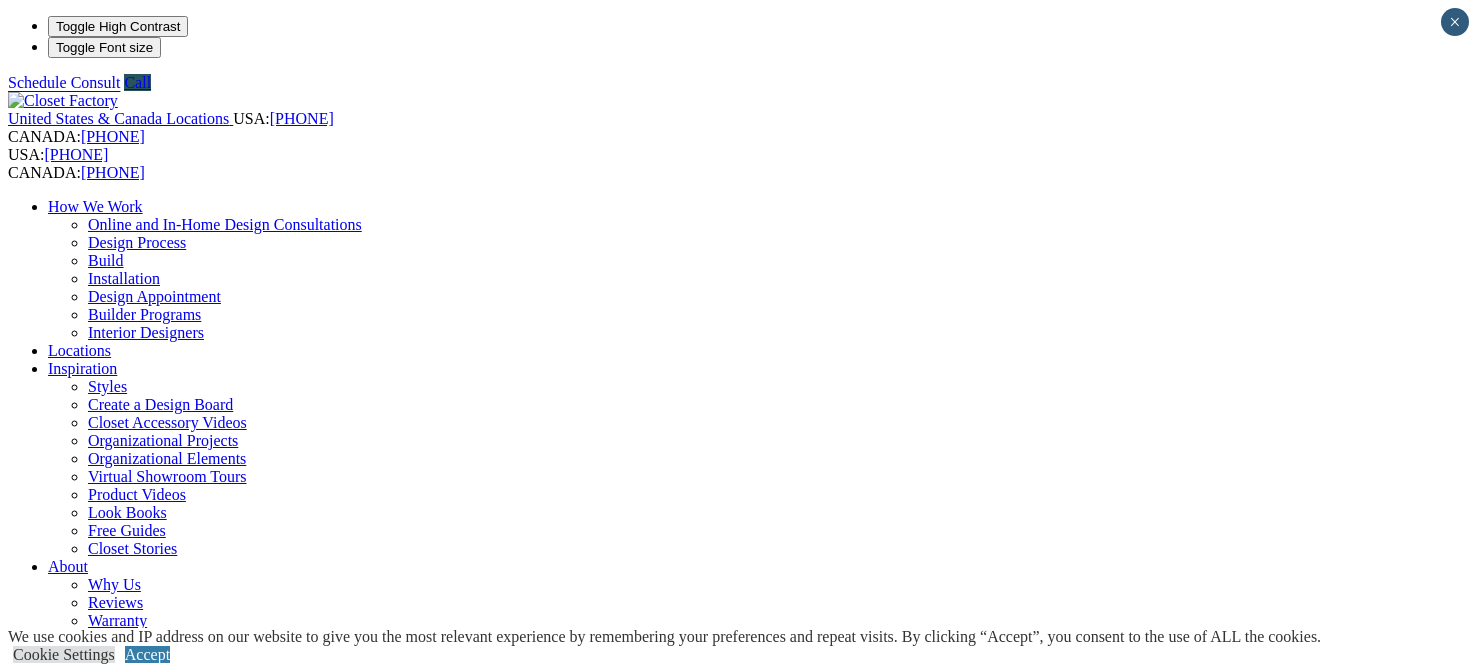 scroll, scrollTop: 0, scrollLeft: 0, axis: both 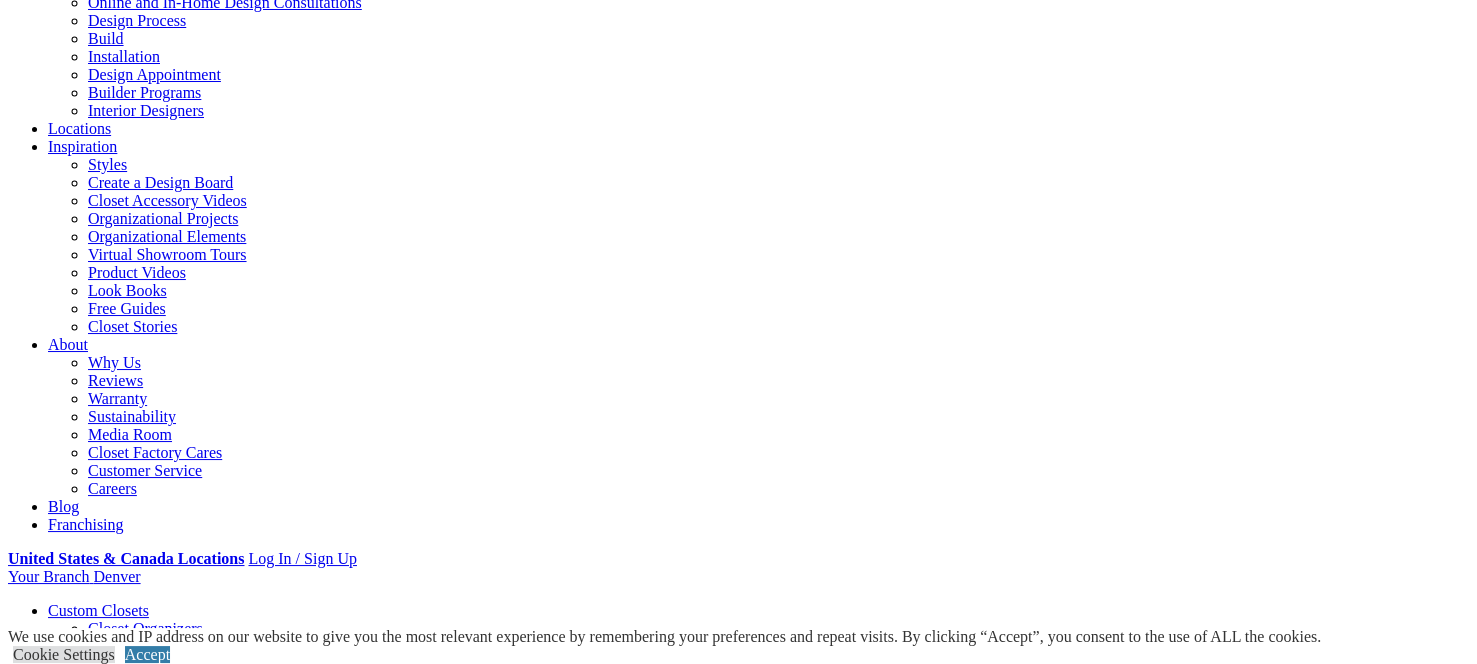 click on "Schedule a Free Consult" at bounding box center [86, 1022] 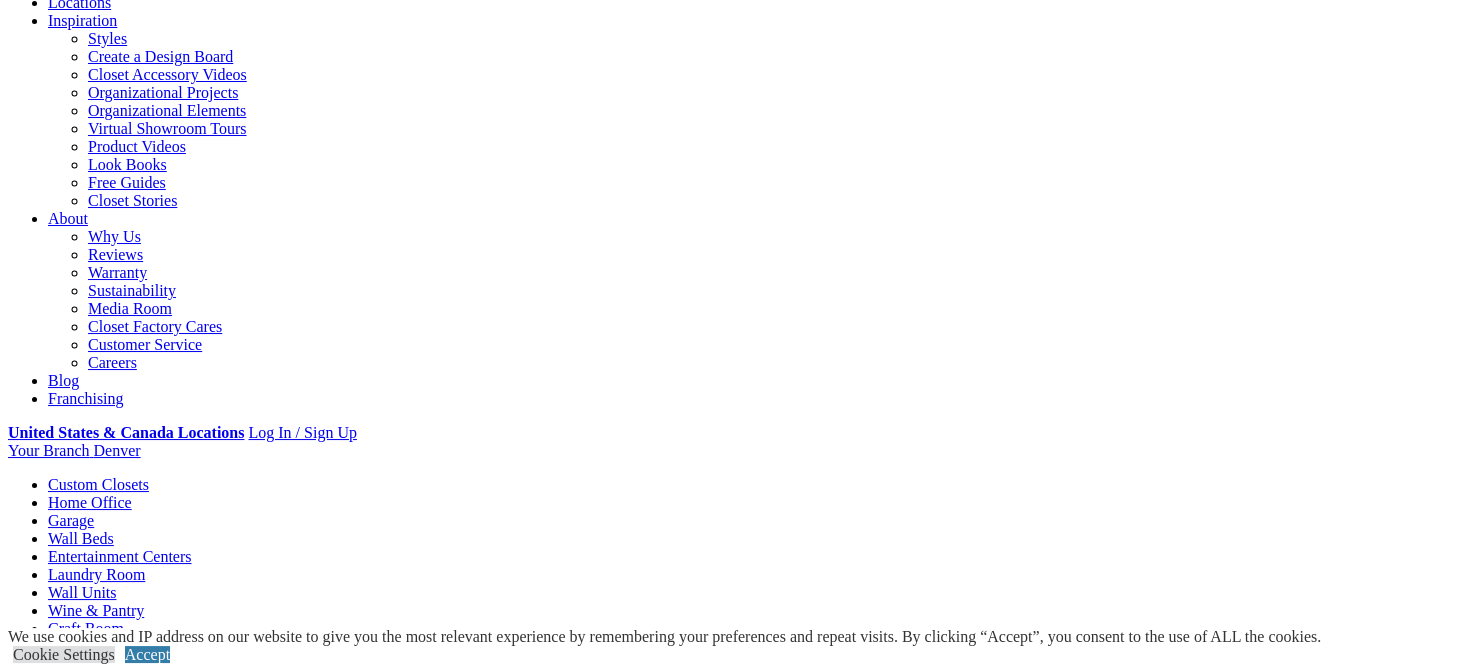 click on "First Name" at bounding box center (95, 815) 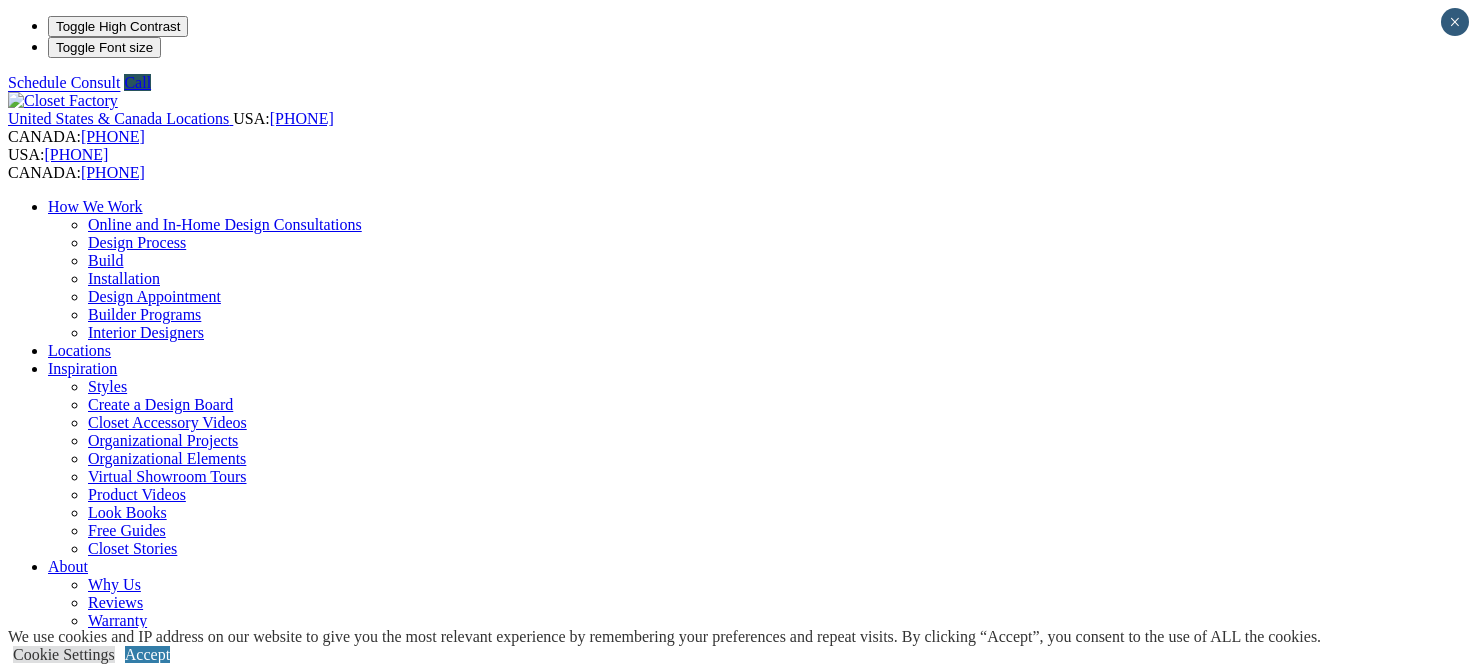 scroll, scrollTop: 0, scrollLeft: 0, axis: both 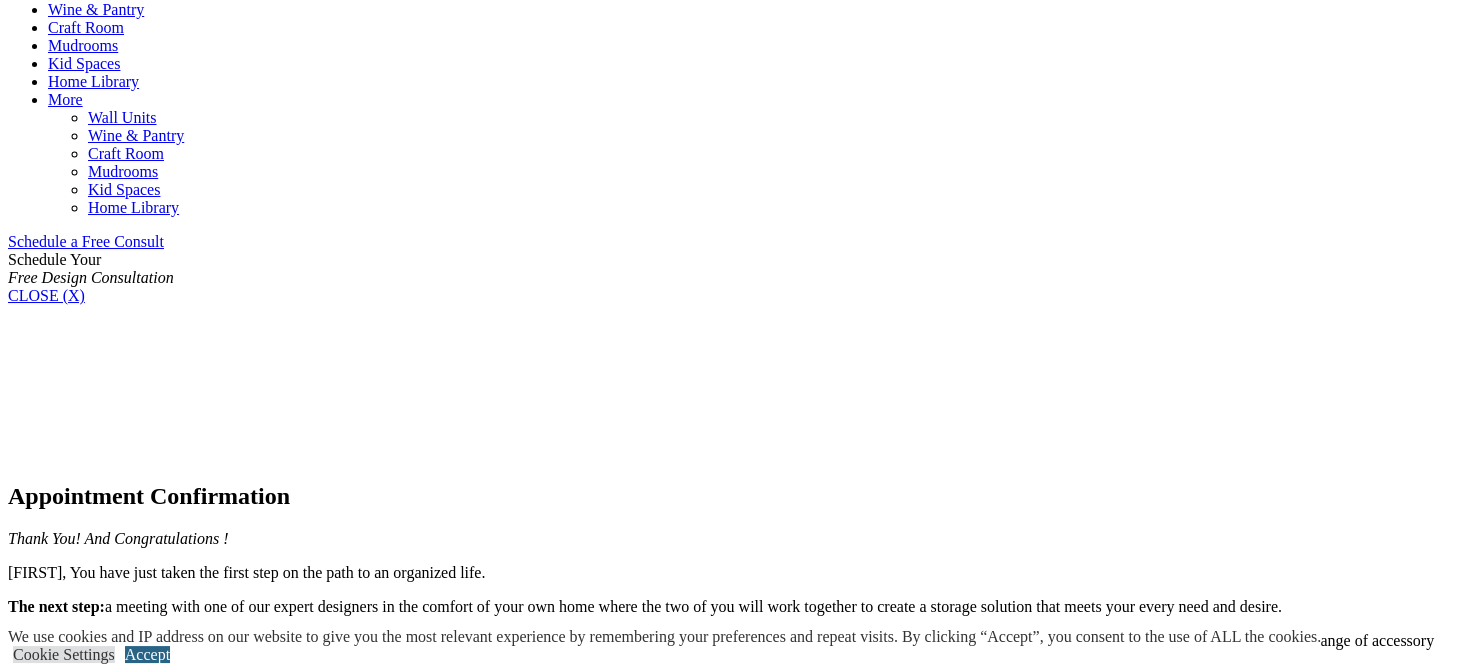 click on "Accept" at bounding box center (147, 654) 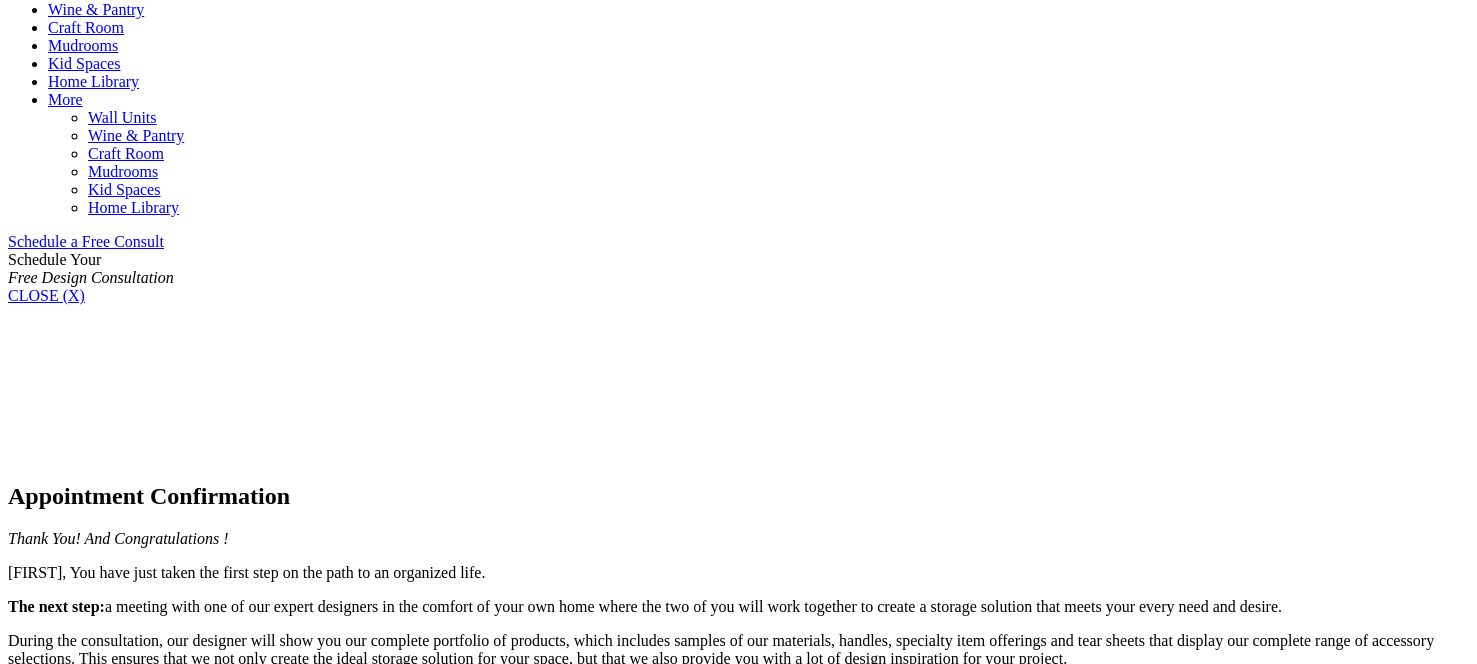 click on "Schedule a Consult" at bounding box center (70, 899) 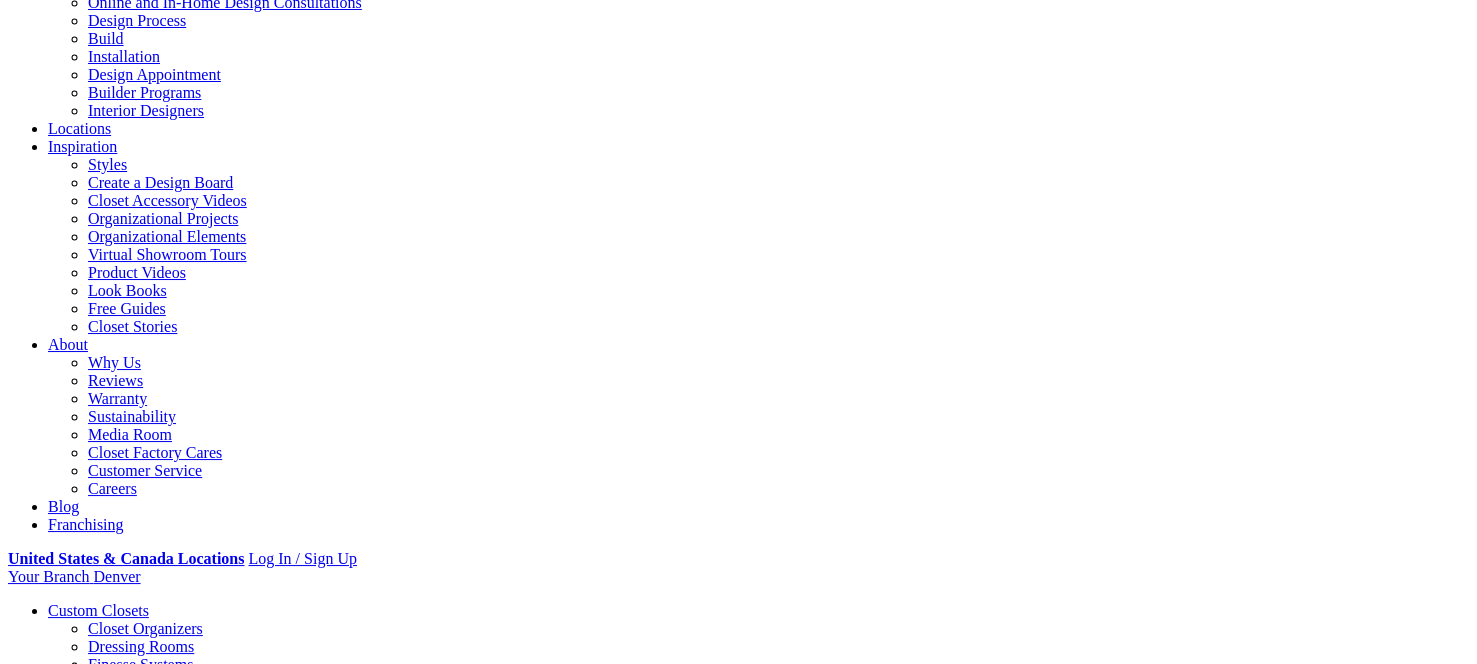 scroll, scrollTop: 333, scrollLeft: 0, axis: vertical 